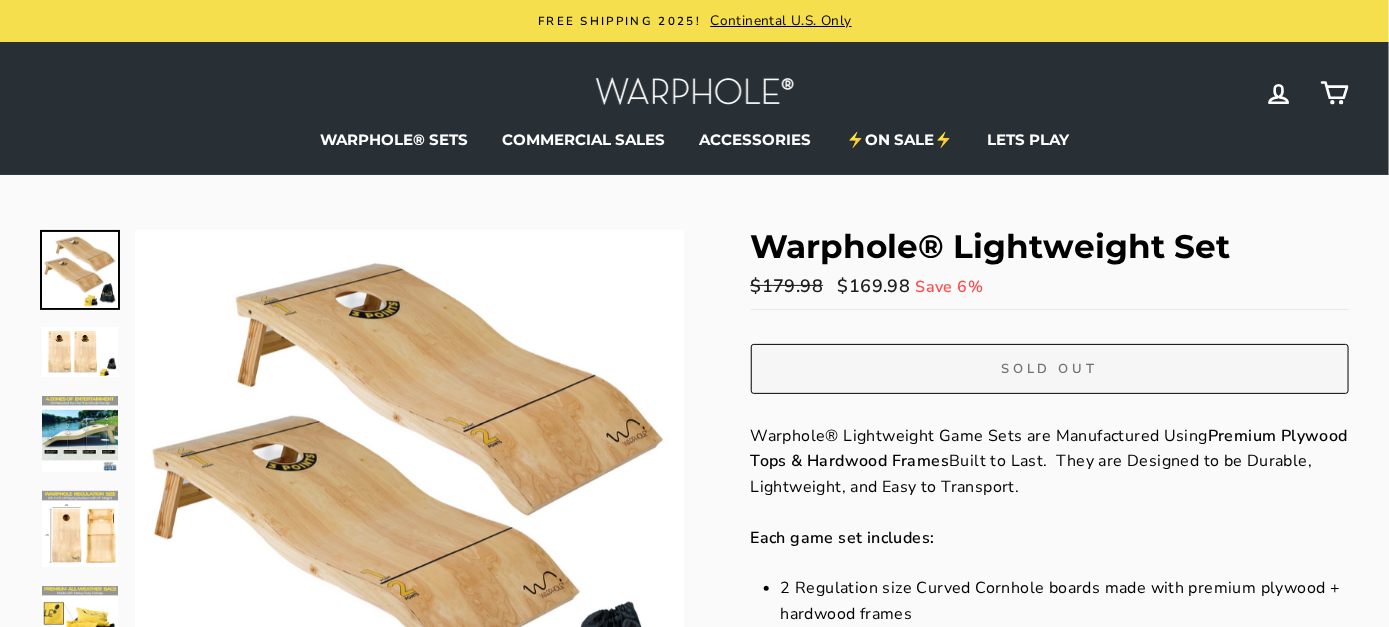 scroll, scrollTop: 0, scrollLeft: 0, axis: both 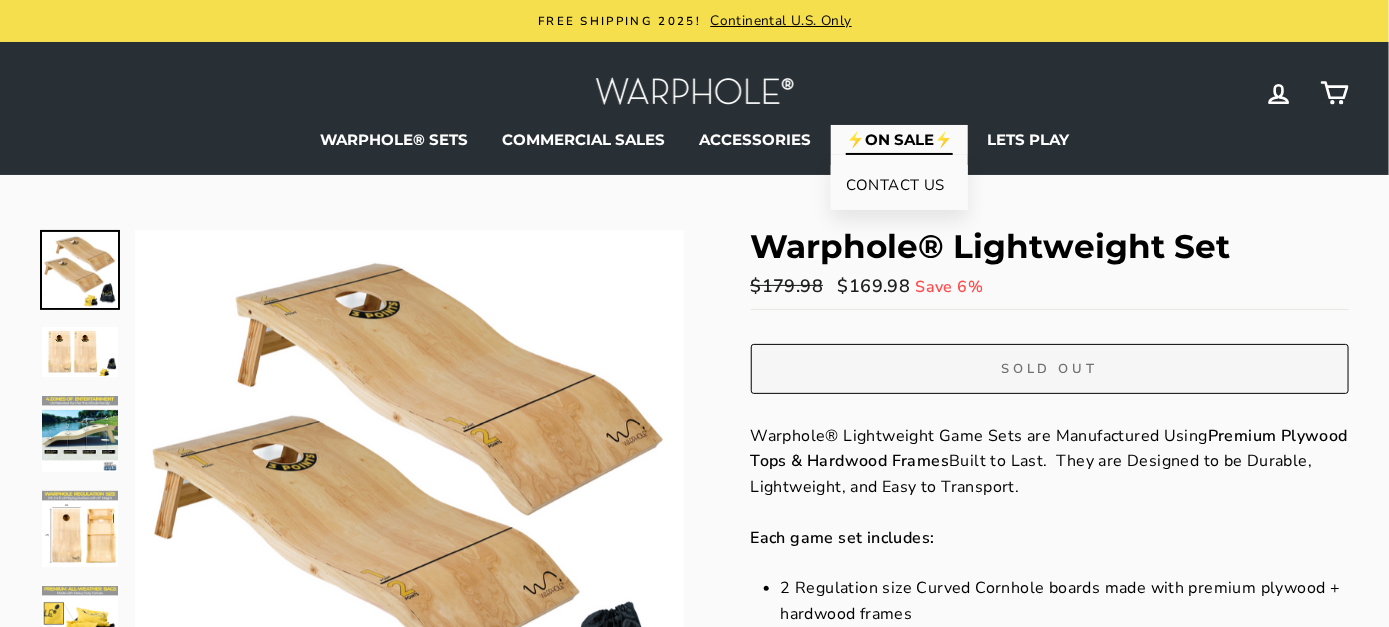 click on "⚡ON SALE⚡" at bounding box center [899, 140] 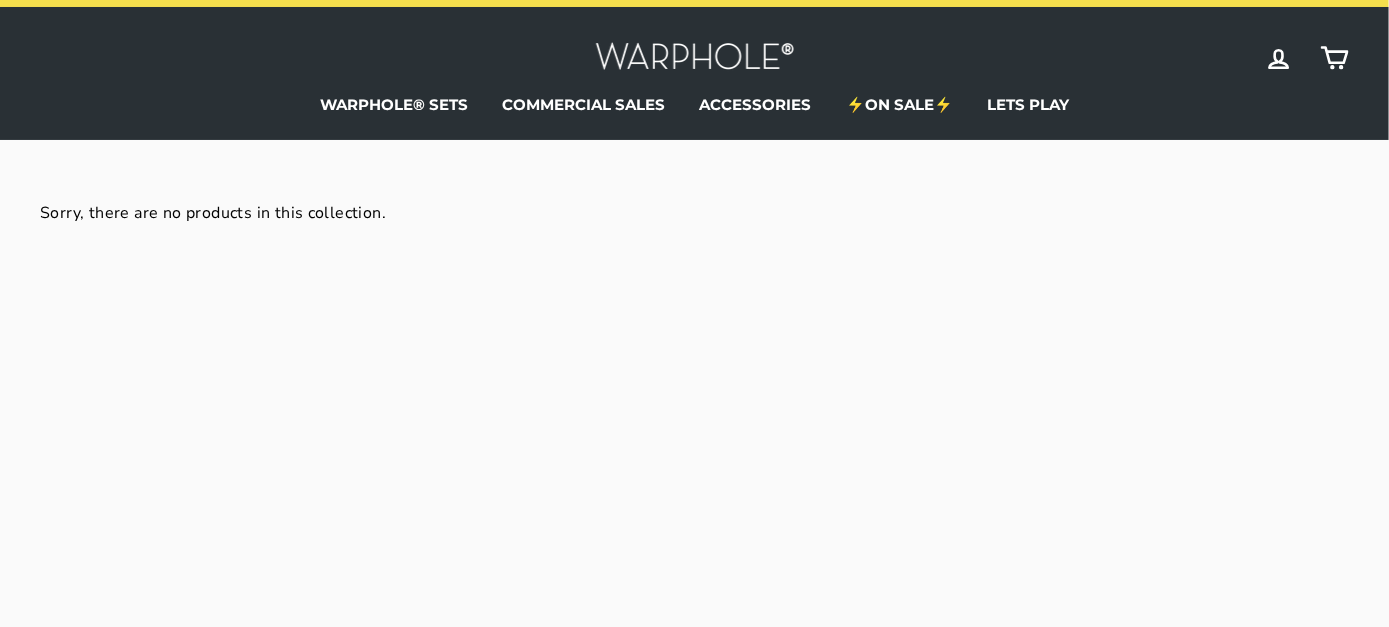 scroll, scrollTop: 0, scrollLeft: 0, axis: both 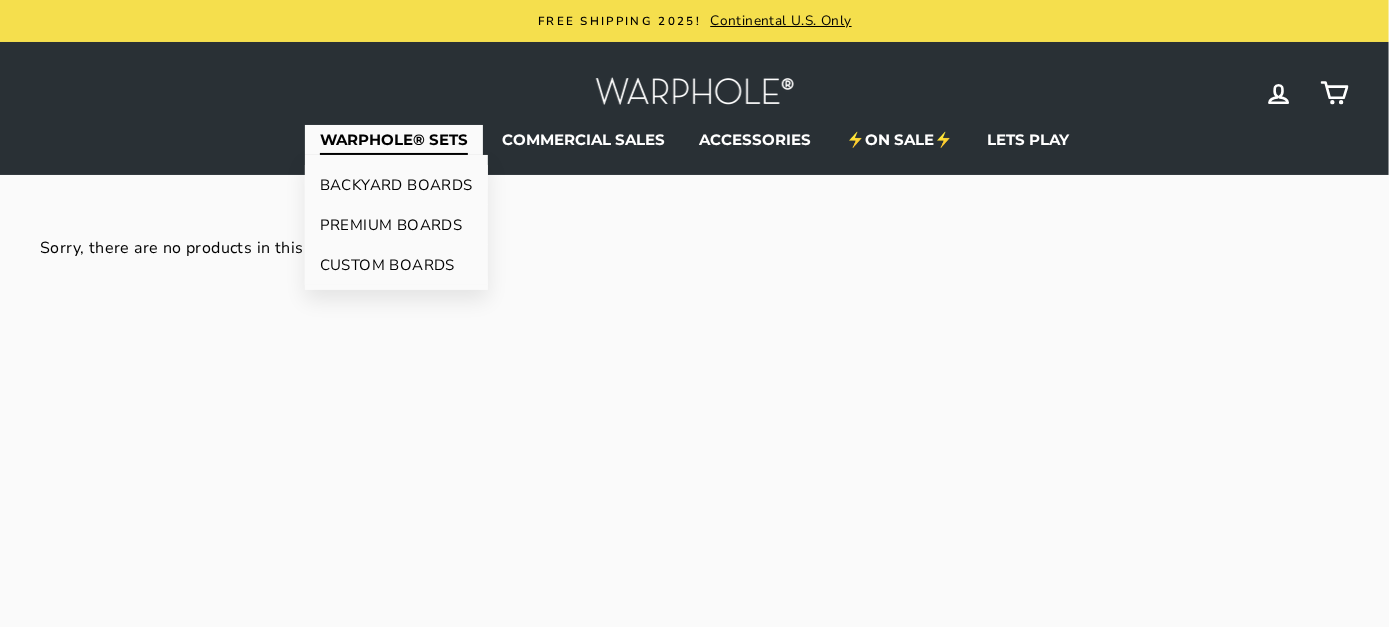 click on "WARPHOLE® SETS" at bounding box center [394, 140] 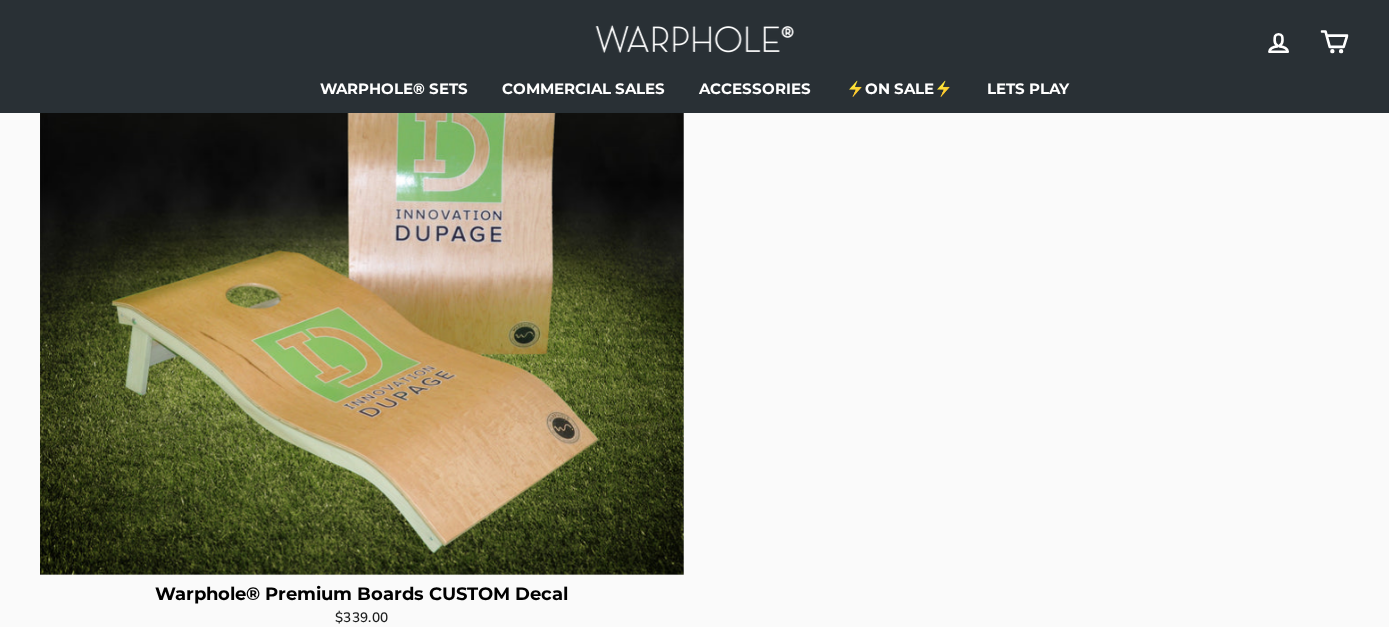 scroll, scrollTop: 300, scrollLeft: 0, axis: vertical 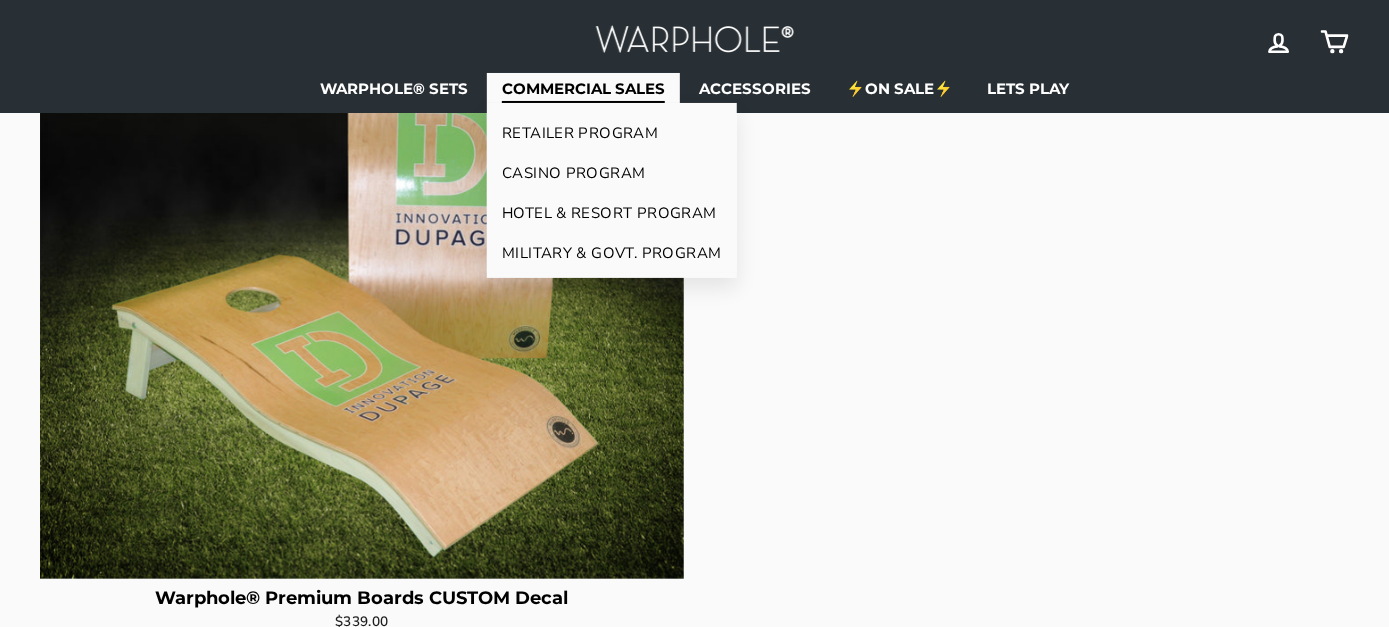 click on "COMMERCIAL SALES" at bounding box center [583, 88] 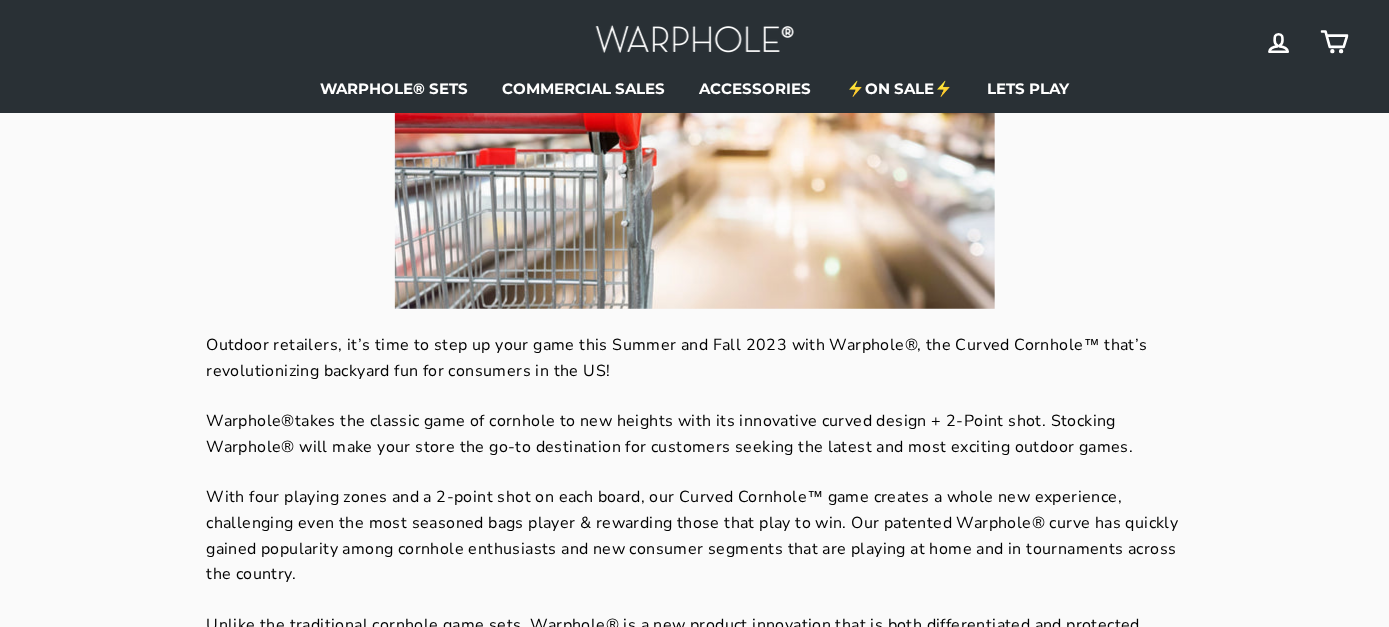 scroll, scrollTop: 232, scrollLeft: 0, axis: vertical 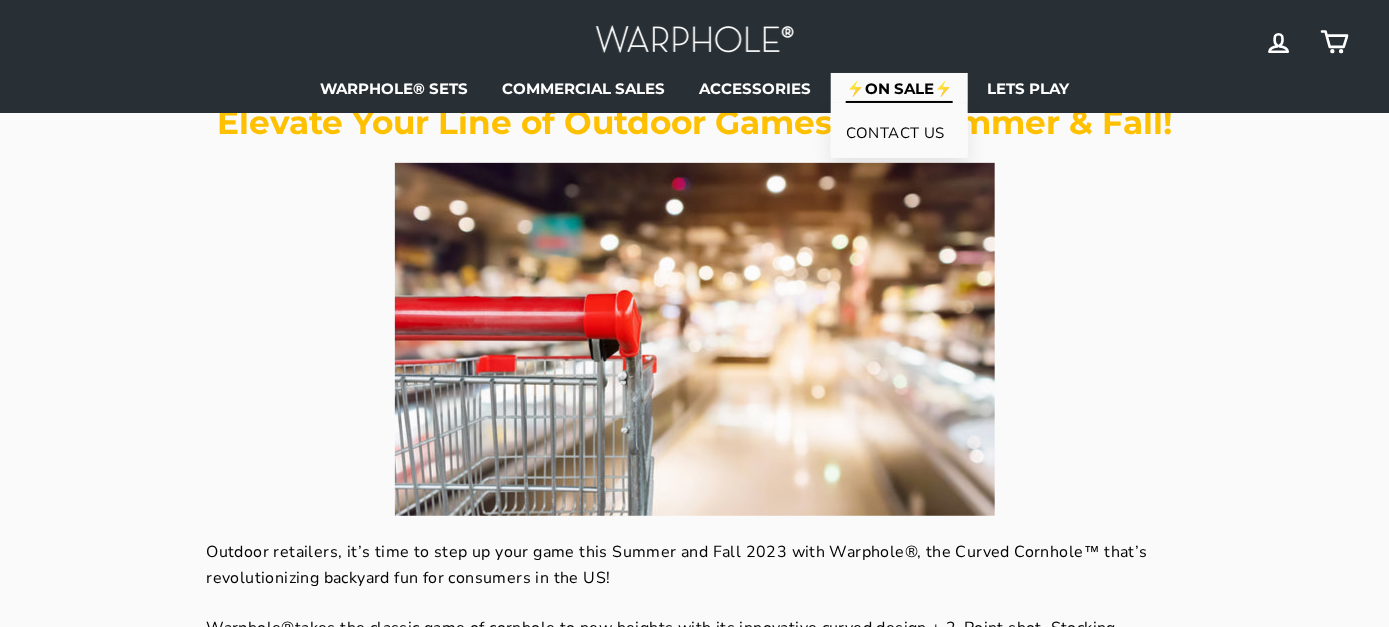 click on "⚡ON SALE⚡" at bounding box center [899, 88] 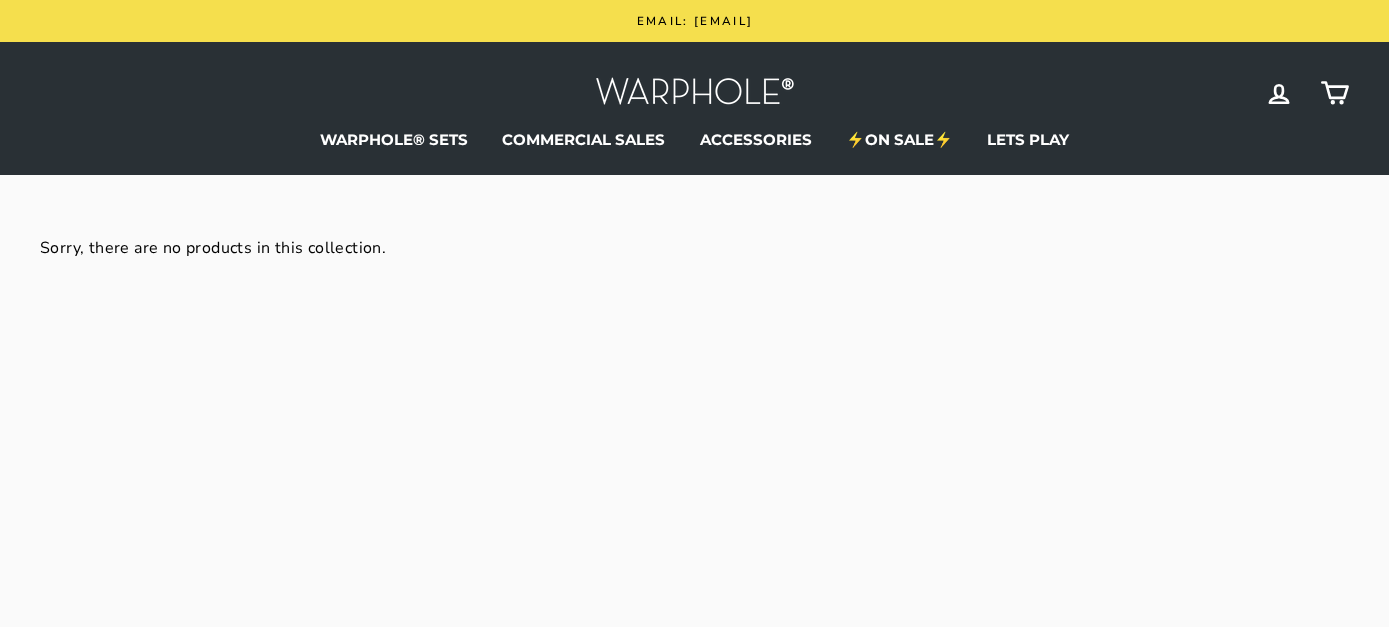 scroll, scrollTop: 0, scrollLeft: 0, axis: both 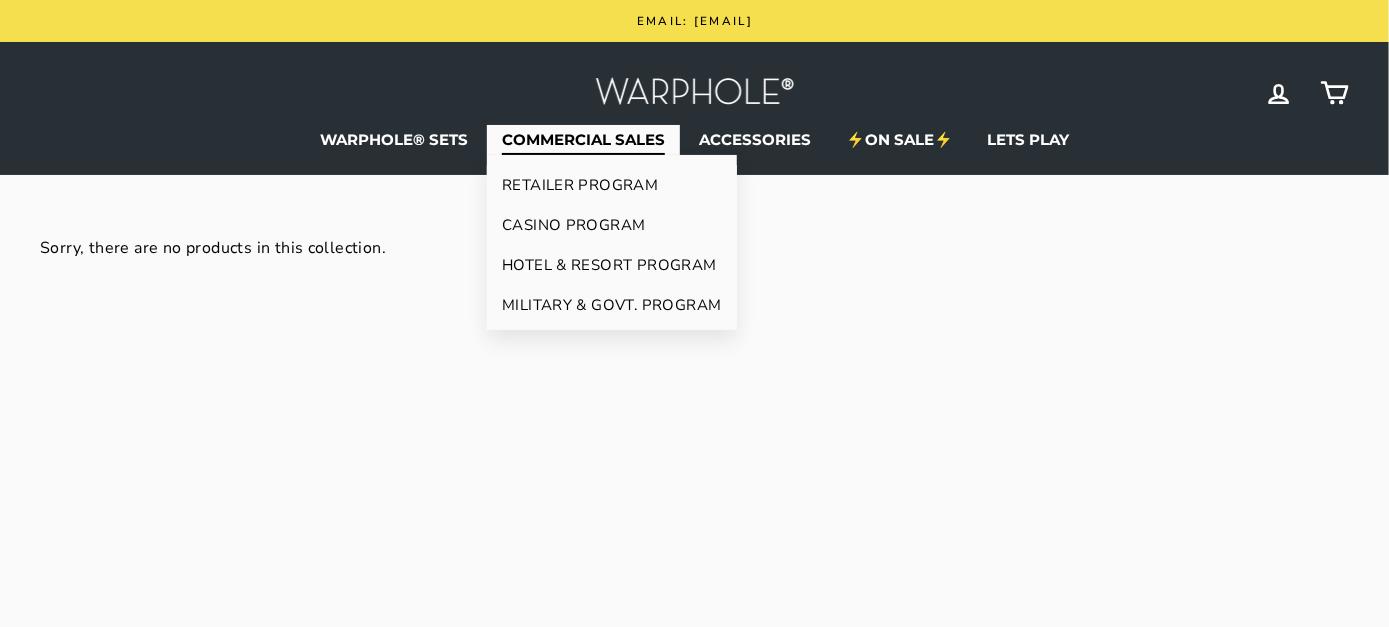 click on "COMMERCIAL SALES" at bounding box center (583, 140) 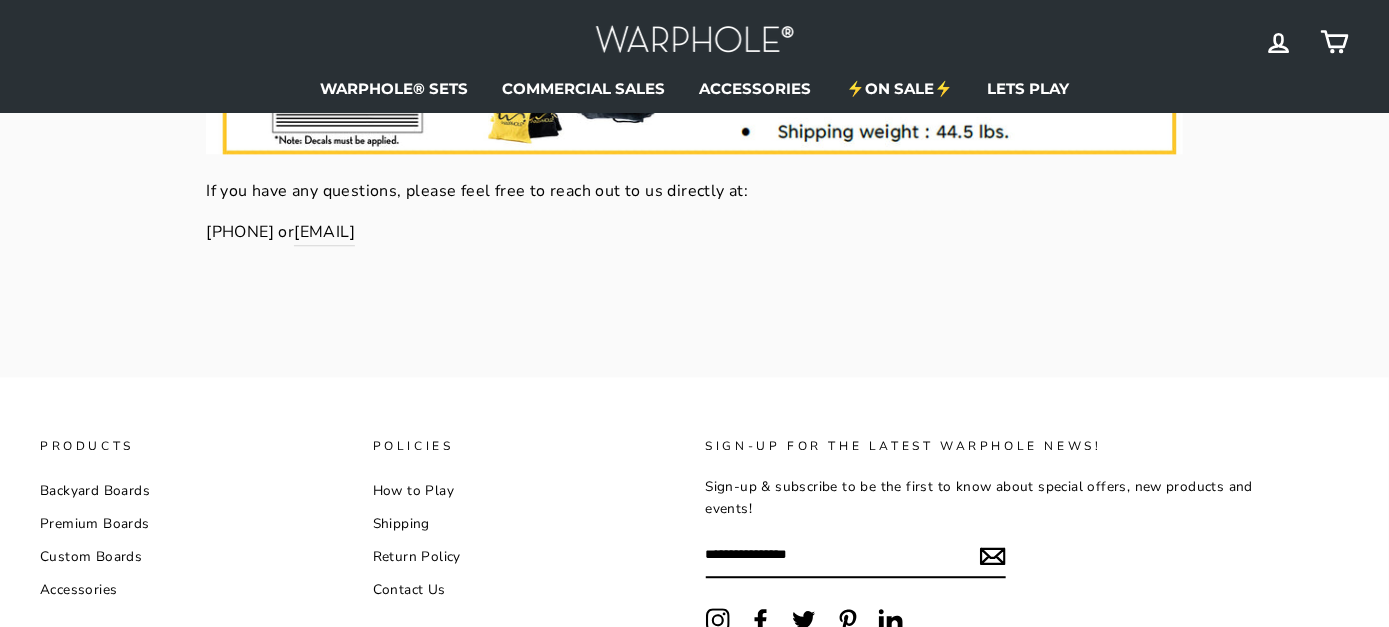 scroll, scrollTop: 1700, scrollLeft: 0, axis: vertical 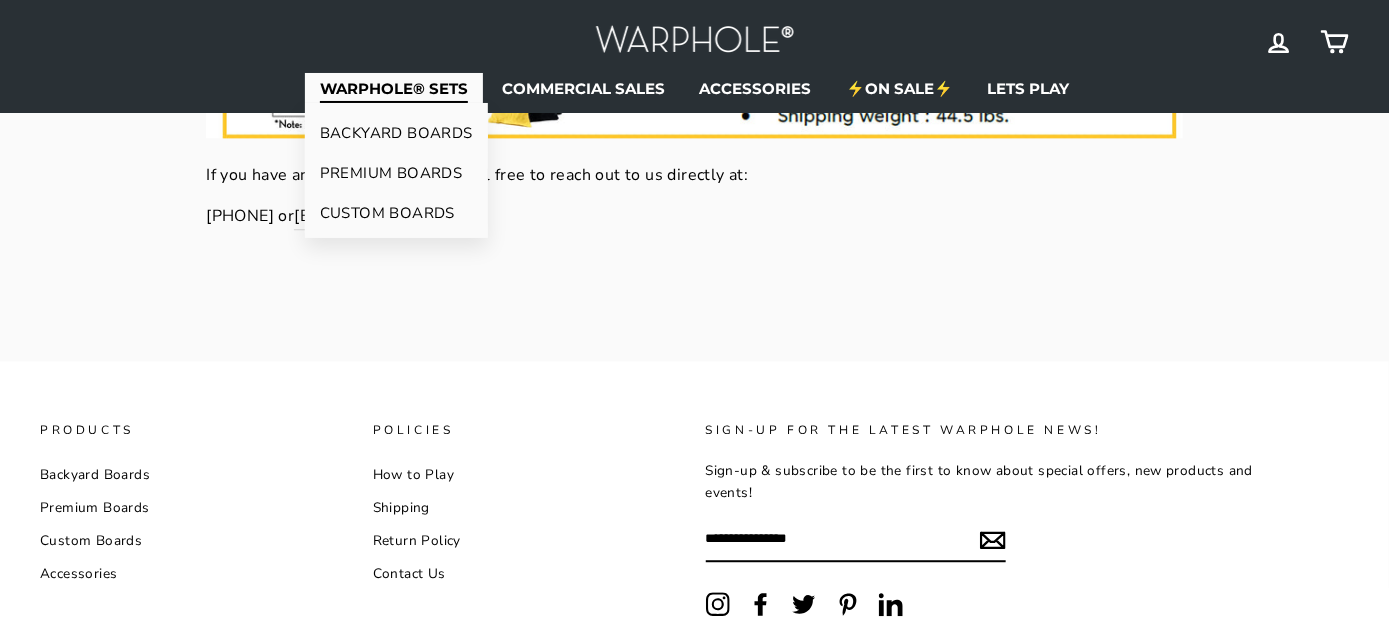 click on "WARPHOLE® SETS" at bounding box center (394, 88) 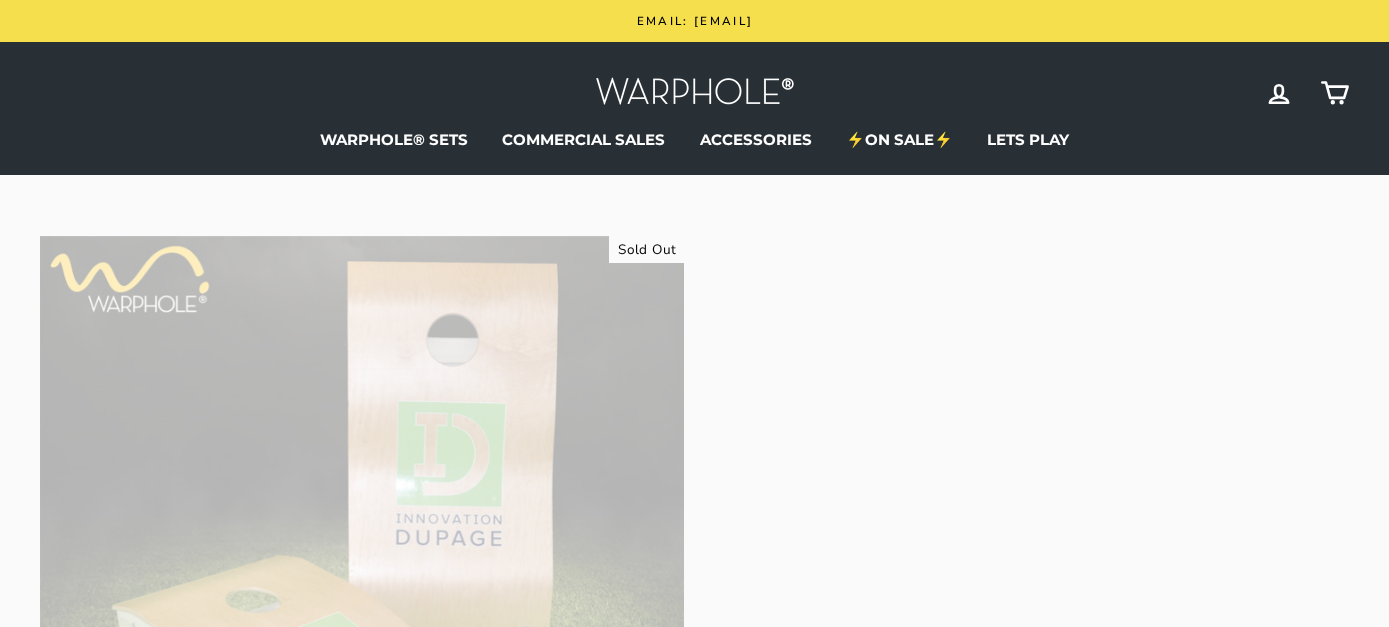 scroll, scrollTop: 0, scrollLeft: 0, axis: both 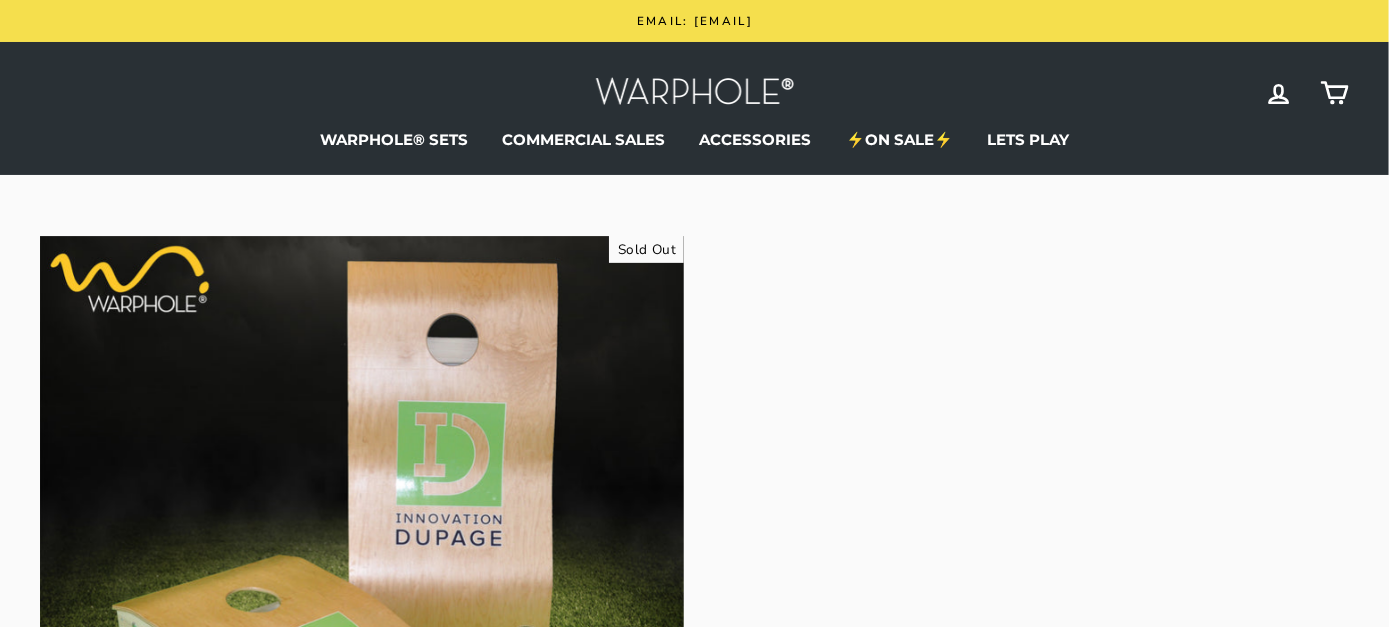 click on "Sold Out
Warphole® Premium Boards CUSTOM Decal $339.00" at bounding box center (683, 602) 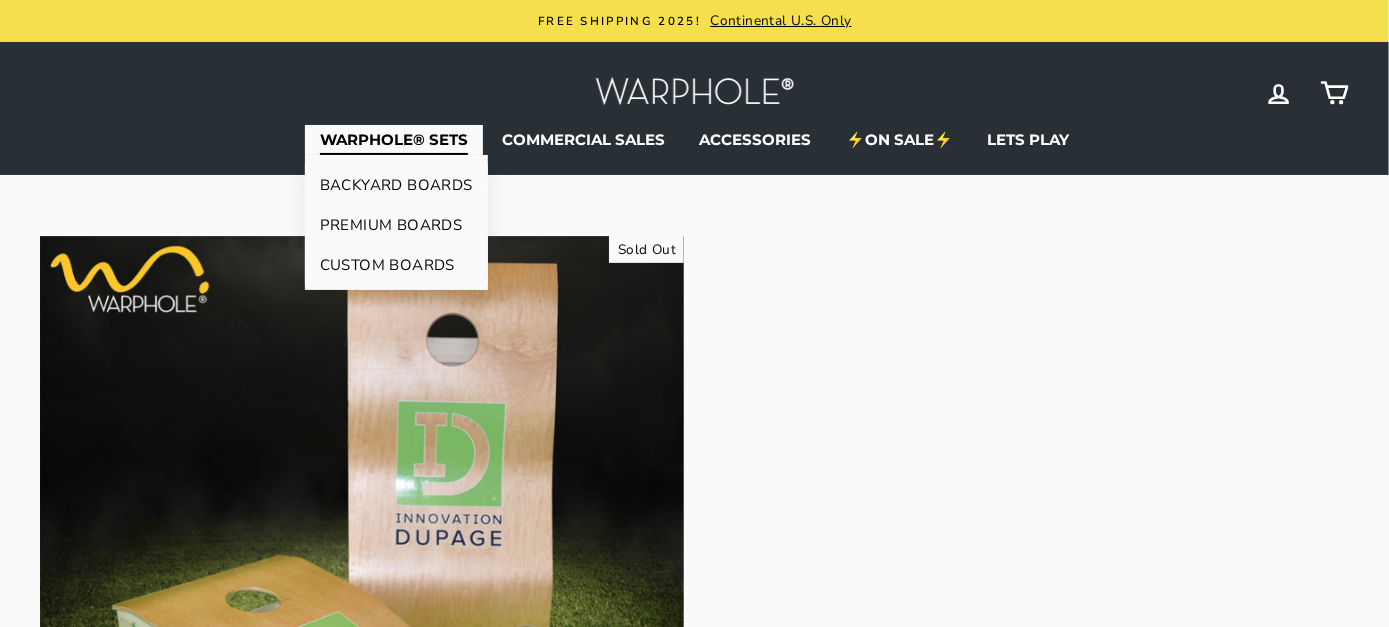 click on "WARPHOLE® SETS" at bounding box center [394, 140] 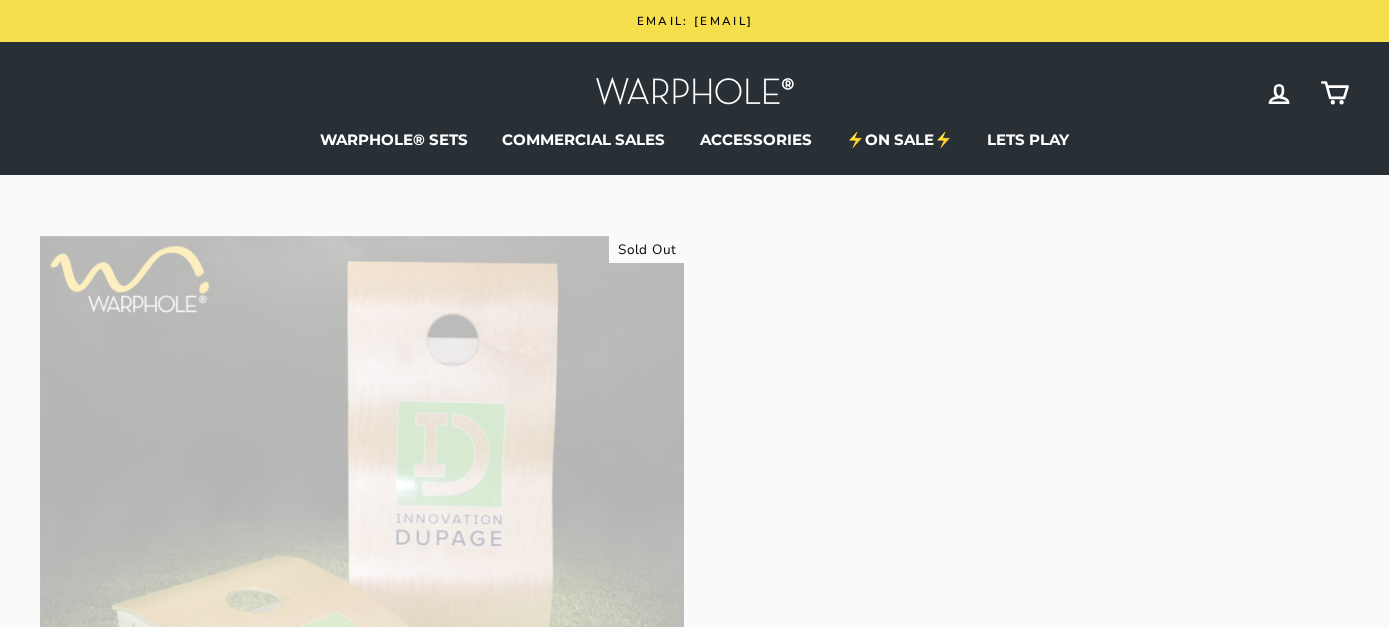 scroll, scrollTop: 0, scrollLeft: 0, axis: both 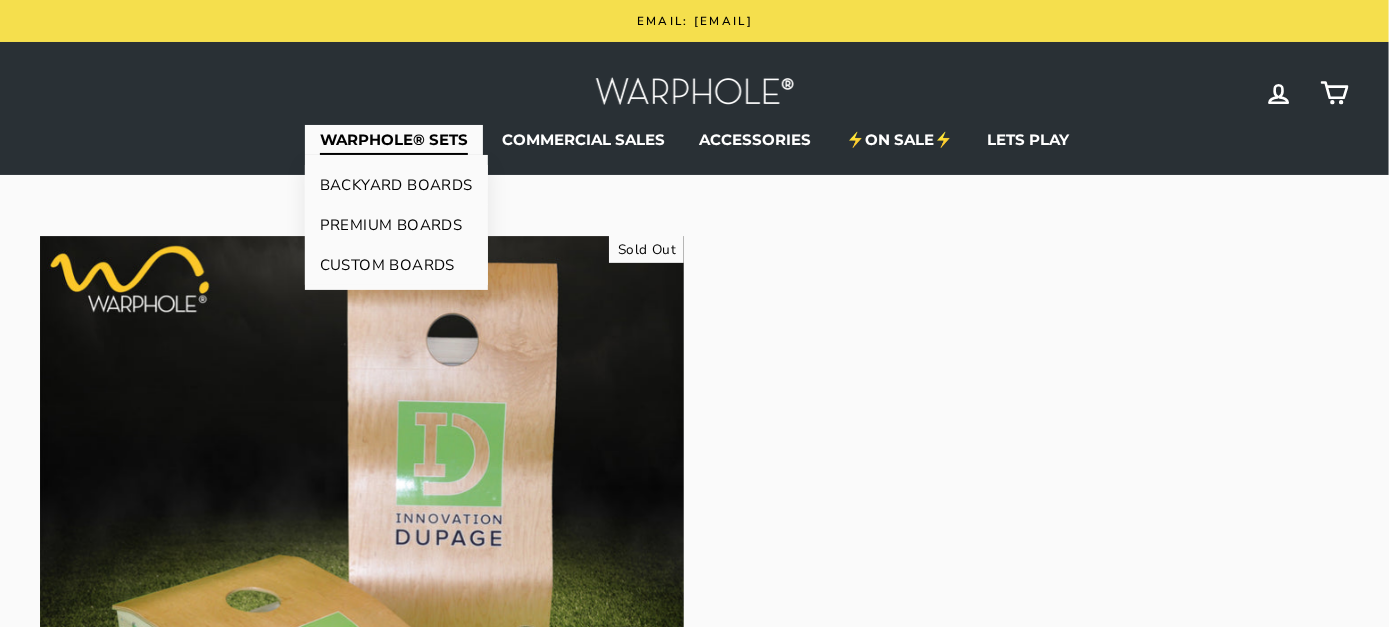 click on "BACKYARD BOARDS" at bounding box center (396, 185) 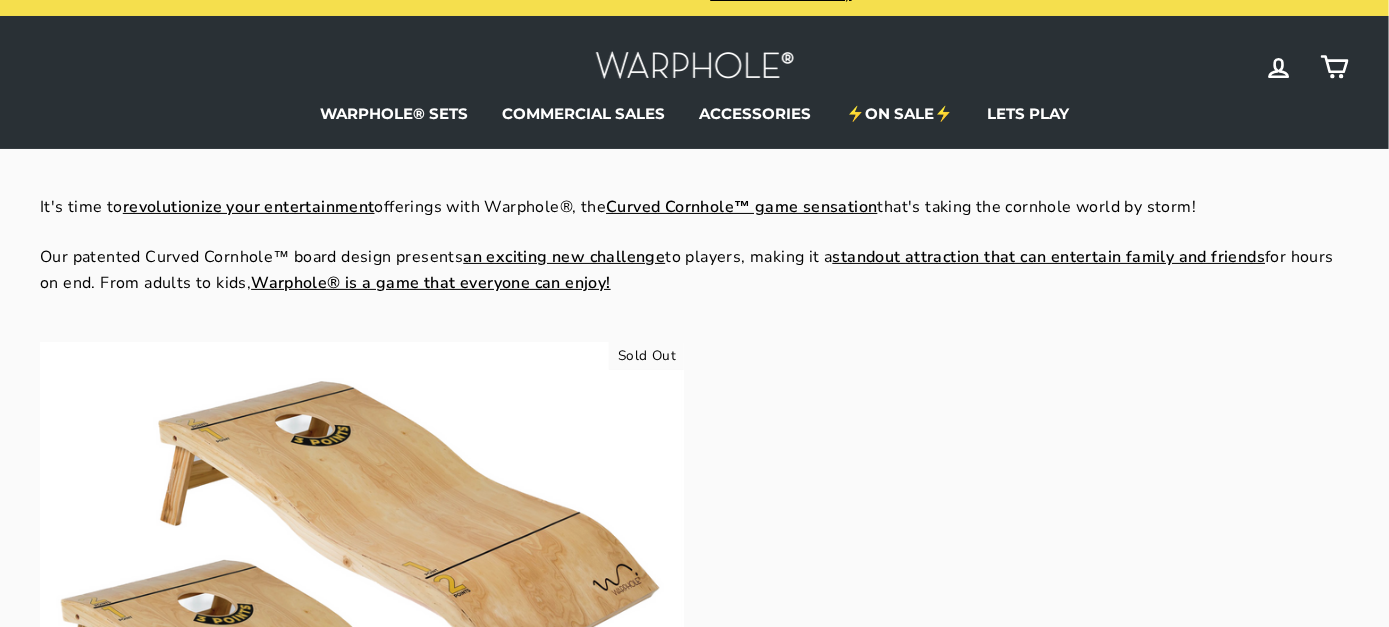 scroll, scrollTop: 0, scrollLeft: 0, axis: both 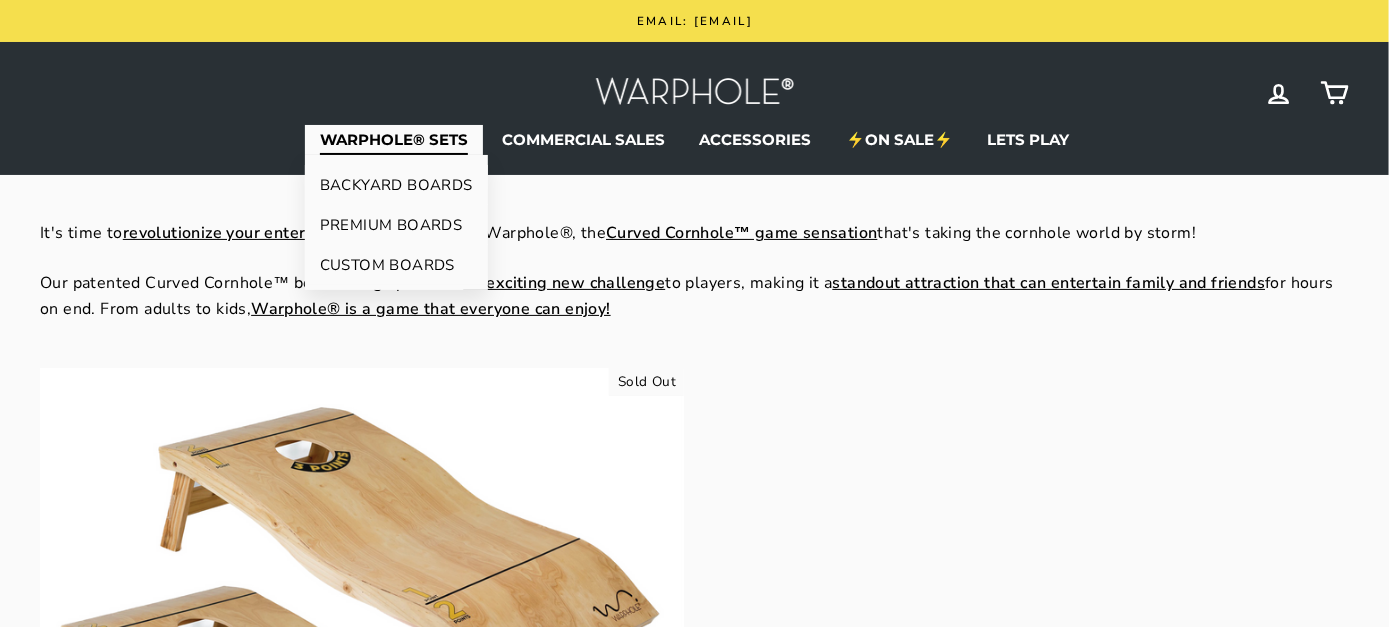 click on "PREMIUM BOARDS" at bounding box center [396, 225] 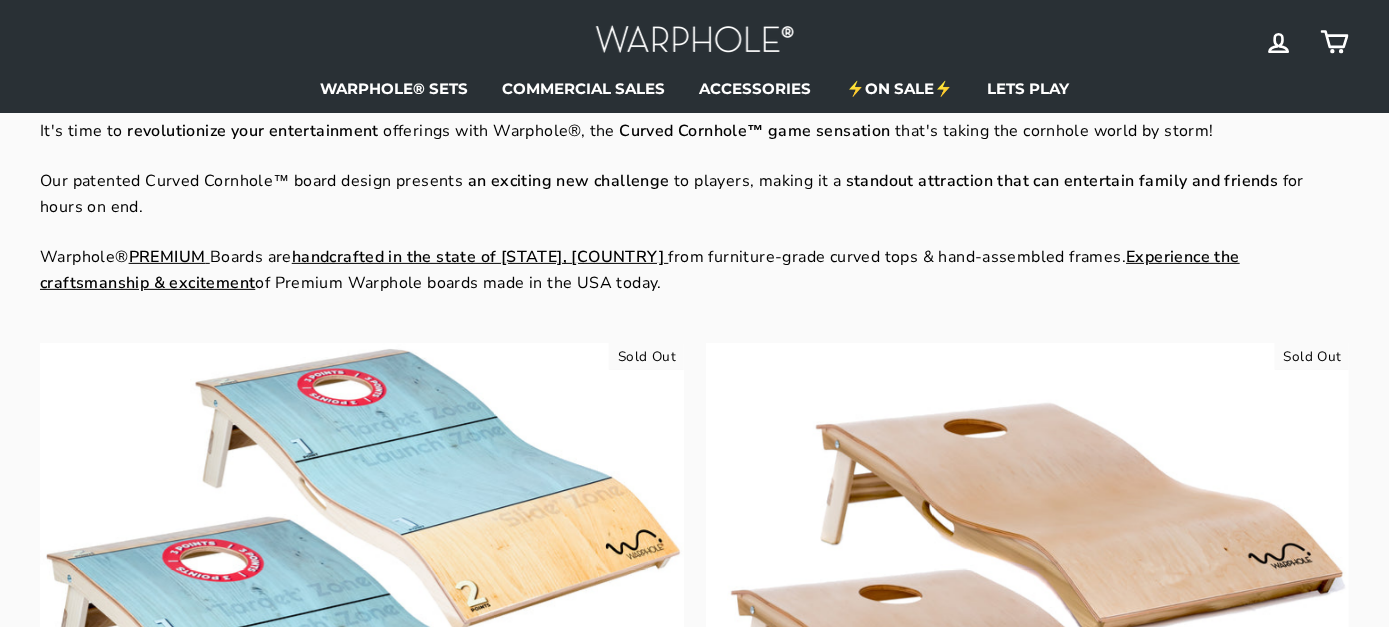scroll, scrollTop: 0, scrollLeft: 0, axis: both 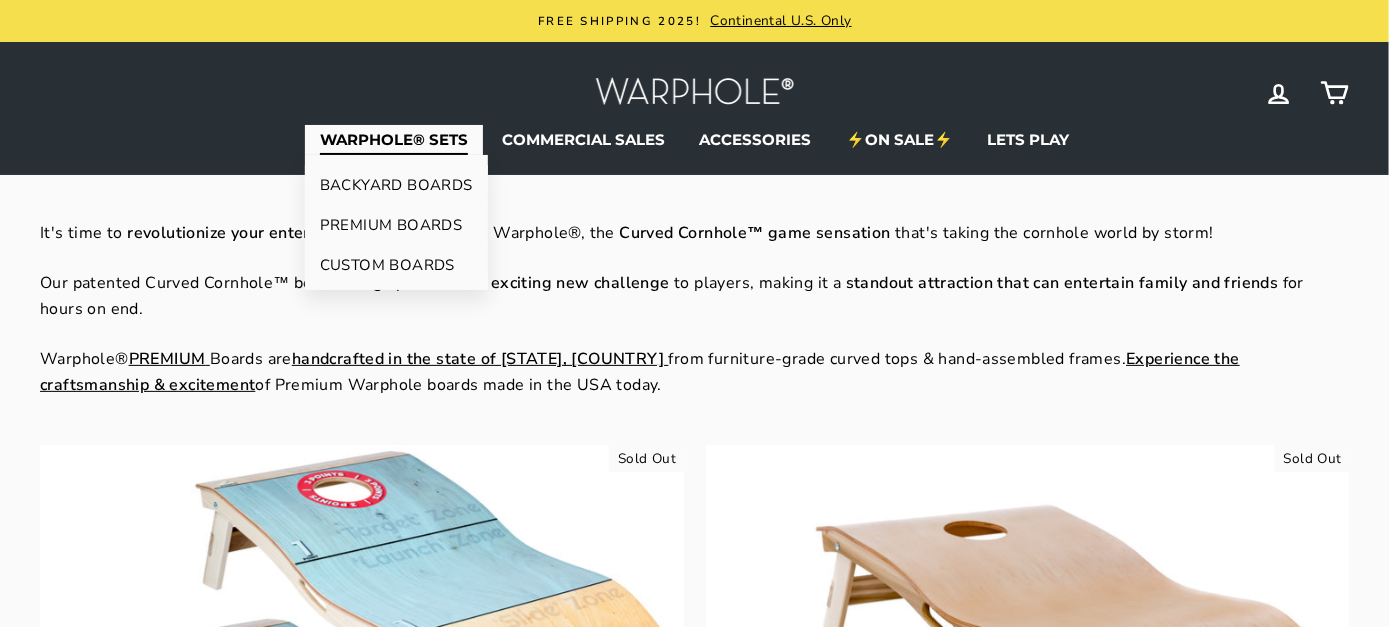 click on "CUSTOM BOARDS" at bounding box center [396, 265] 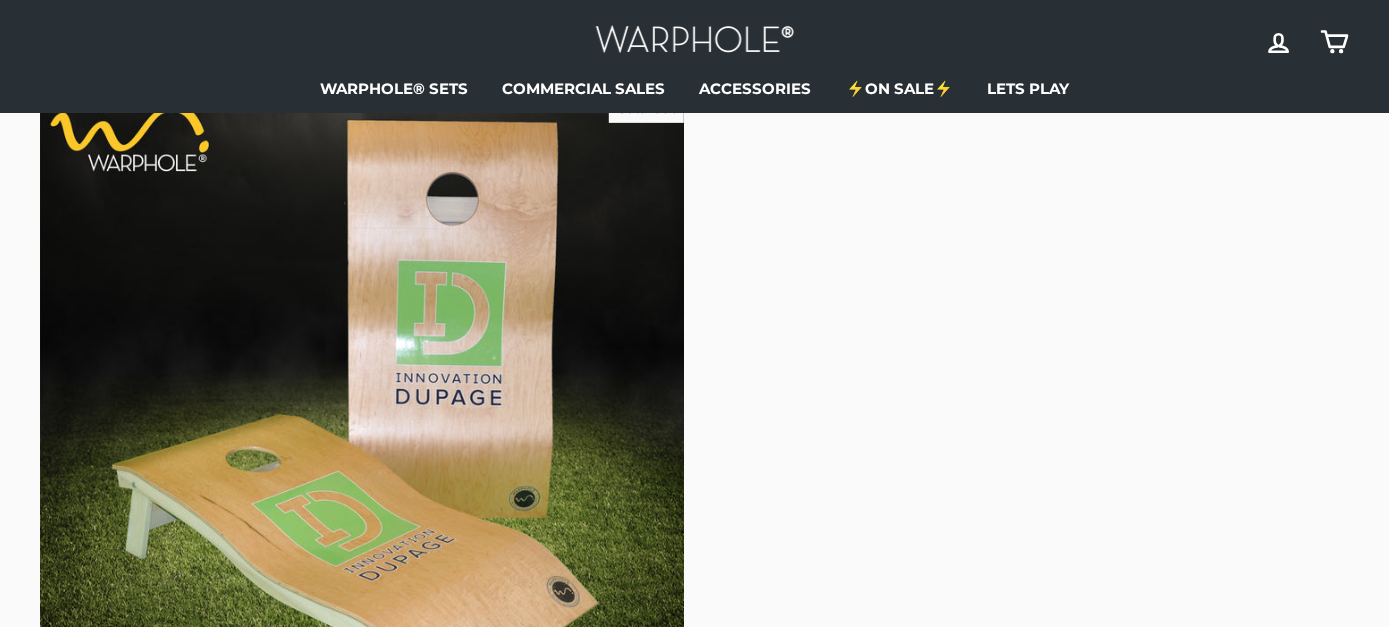 scroll, scrollTop: 0, scrollLeft: 0, axis: both 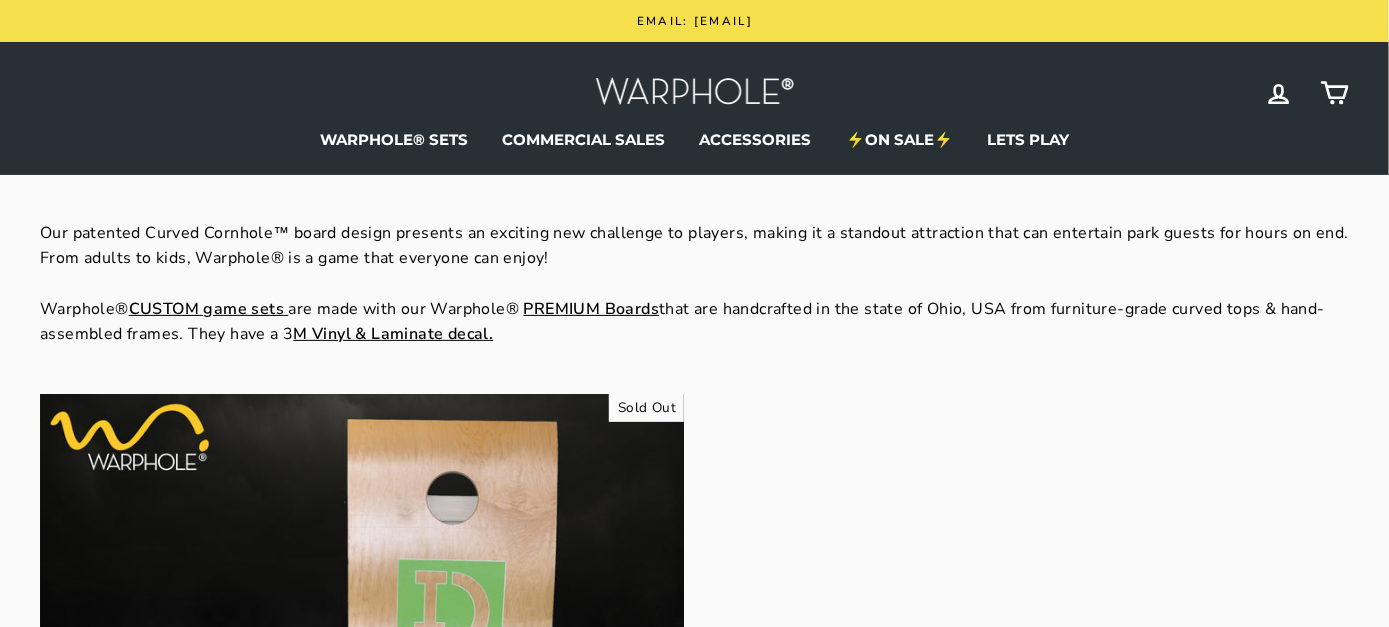 drag, startPoint x: 33, startPoint y: 0, endPoint x: 503, endPoint y: 315, distance: 565.7959 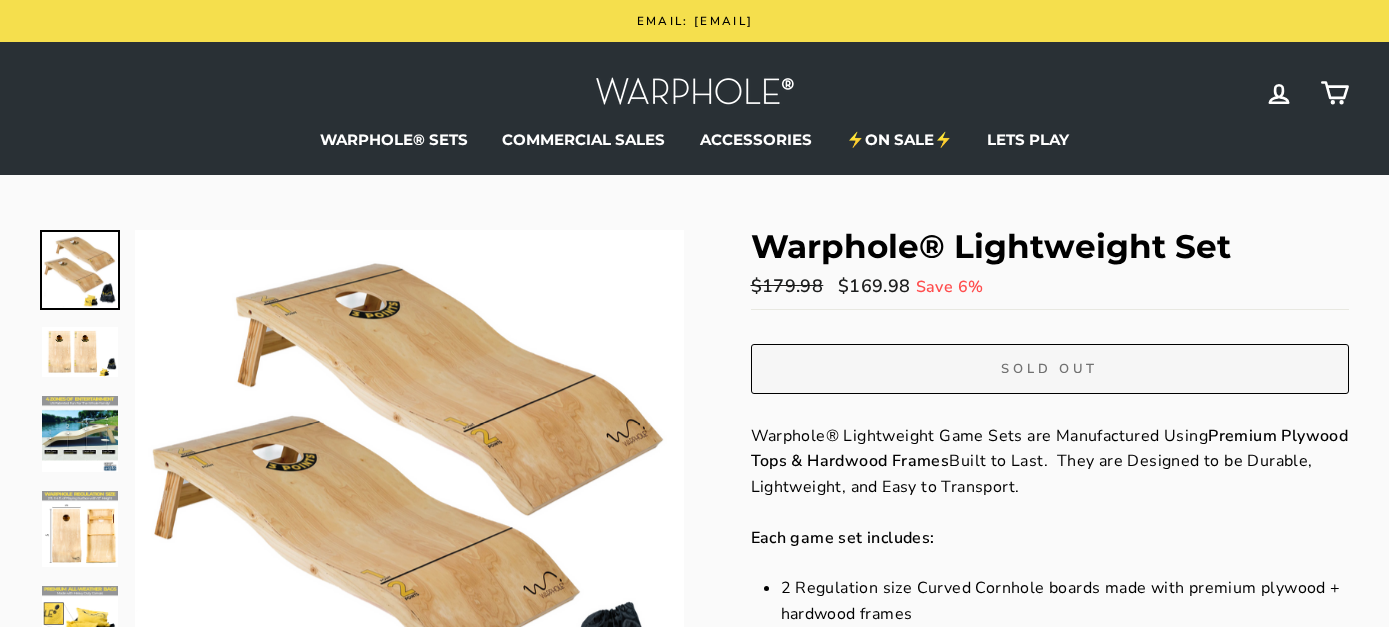 scroll, scrollTop: 0, scrollLeft: 0, axis: both 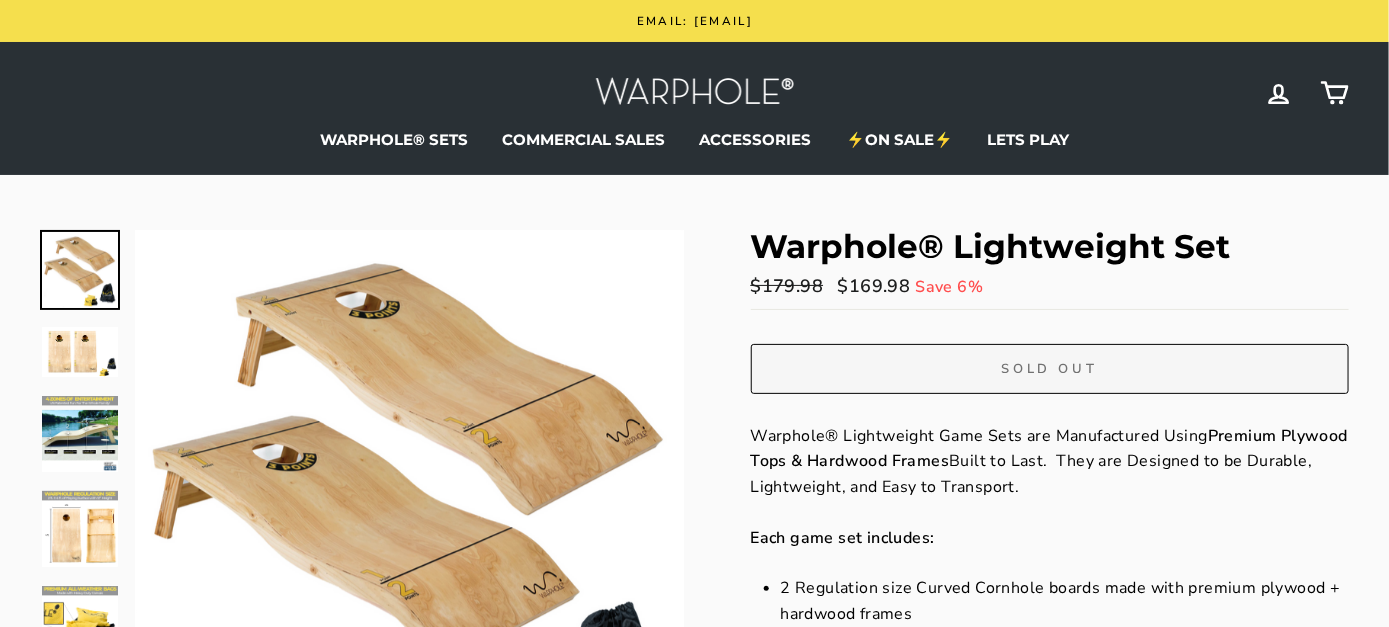 click on "Warphole® Lightweight Game Sets are Manufactured Using  Premium Plywood Tops & Hardwood Frames  Built to Last.  They are Designed to be Durable, Lightweight, and Easy to Transport." at bounding box center (1050, 461) 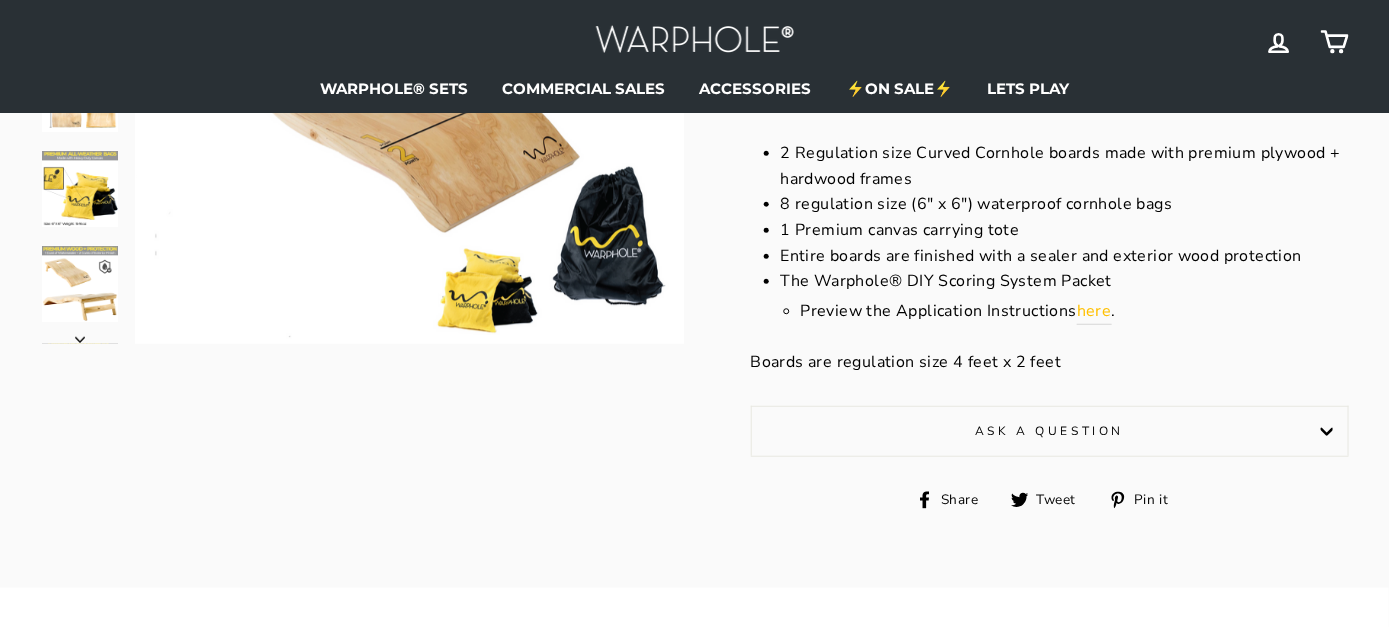 scroll, scrollTop: 400, scrollLeft: 0, axis: vertical 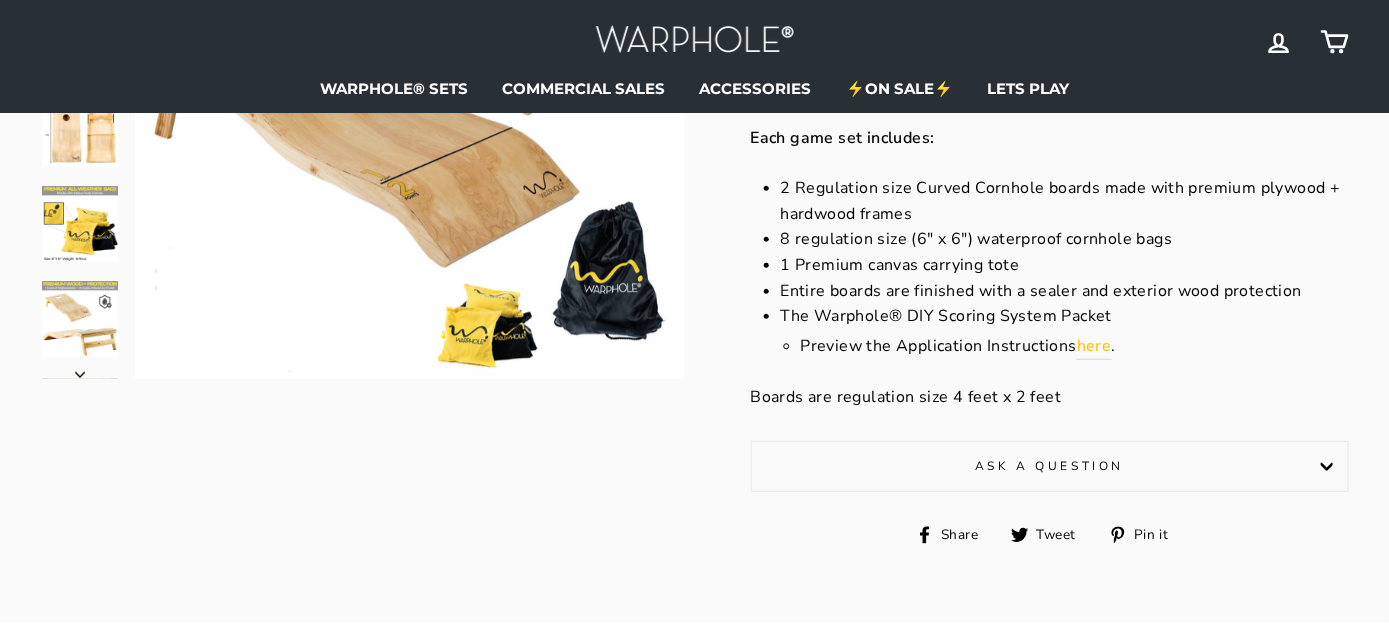 click on "Ask a question" at bounding box center [1050, 466] 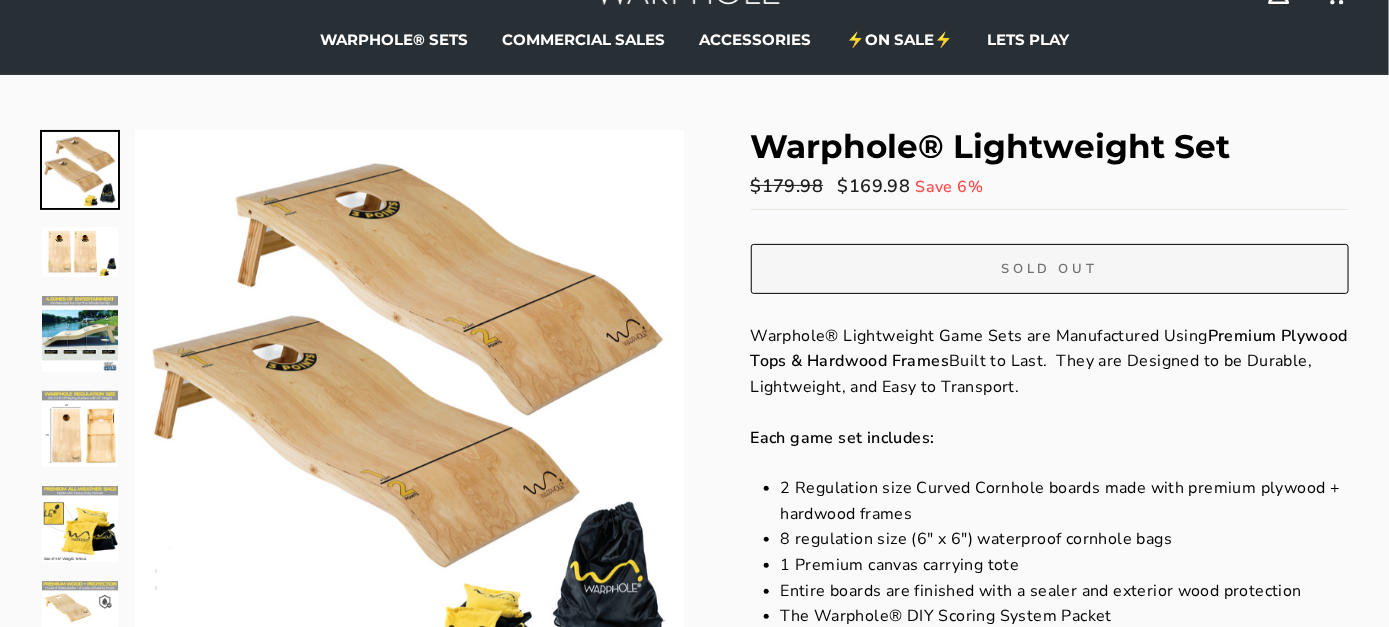 scroll, scrollTop: 0, scrollLeft: 0, axis: both 